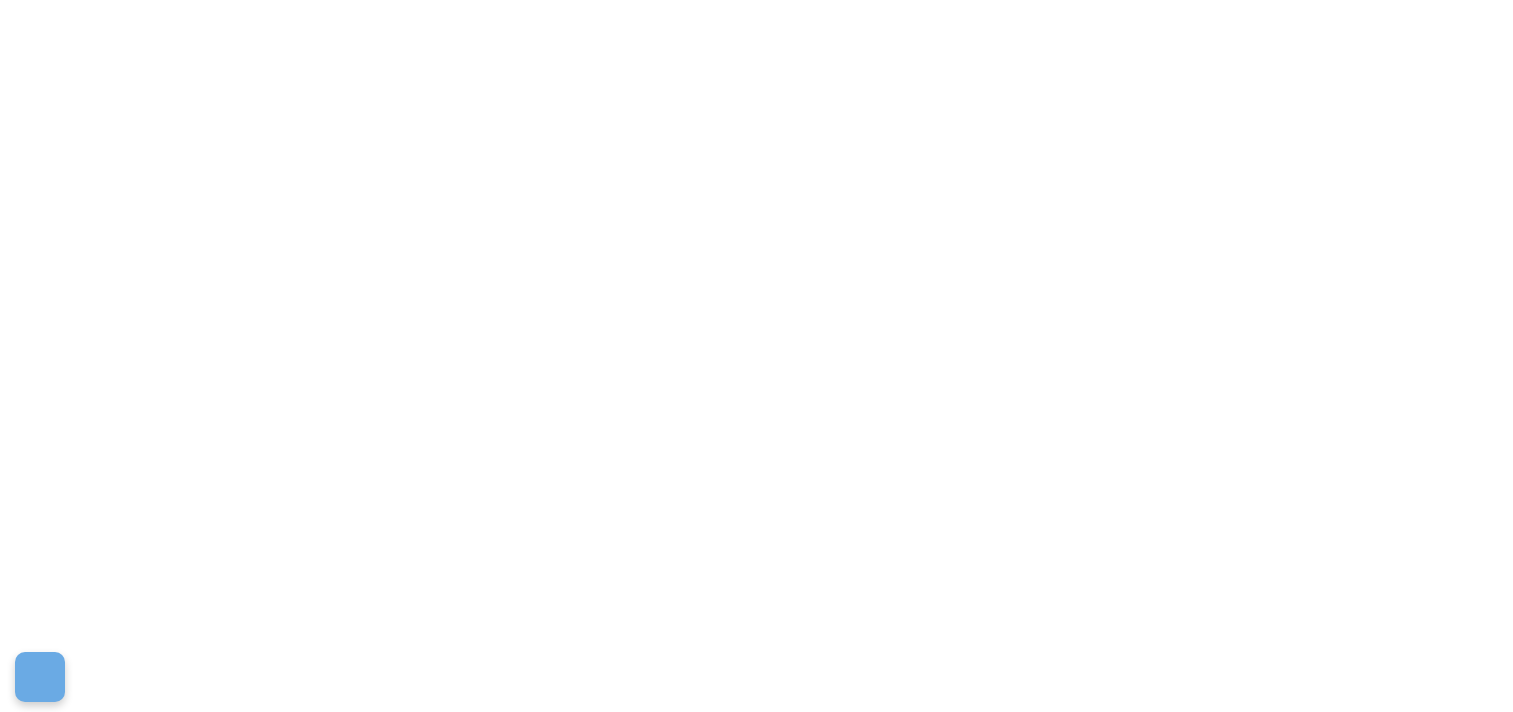 scroll, scrollTop: 0, scrollLeft: 0, axis: both 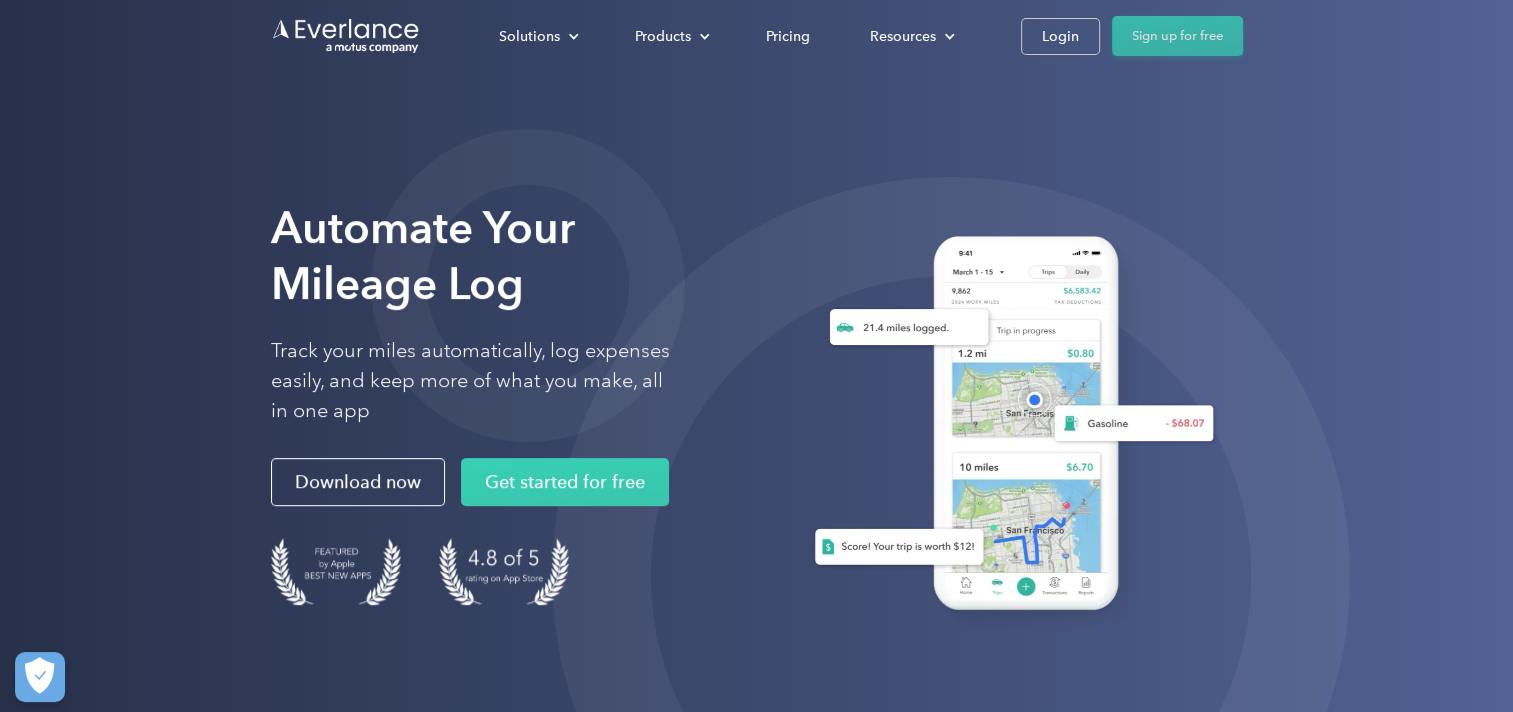 drag, startPoint x: 1072, startPoint y: 36, endPoint x: 1112, endPoint y: 36, distance: 40 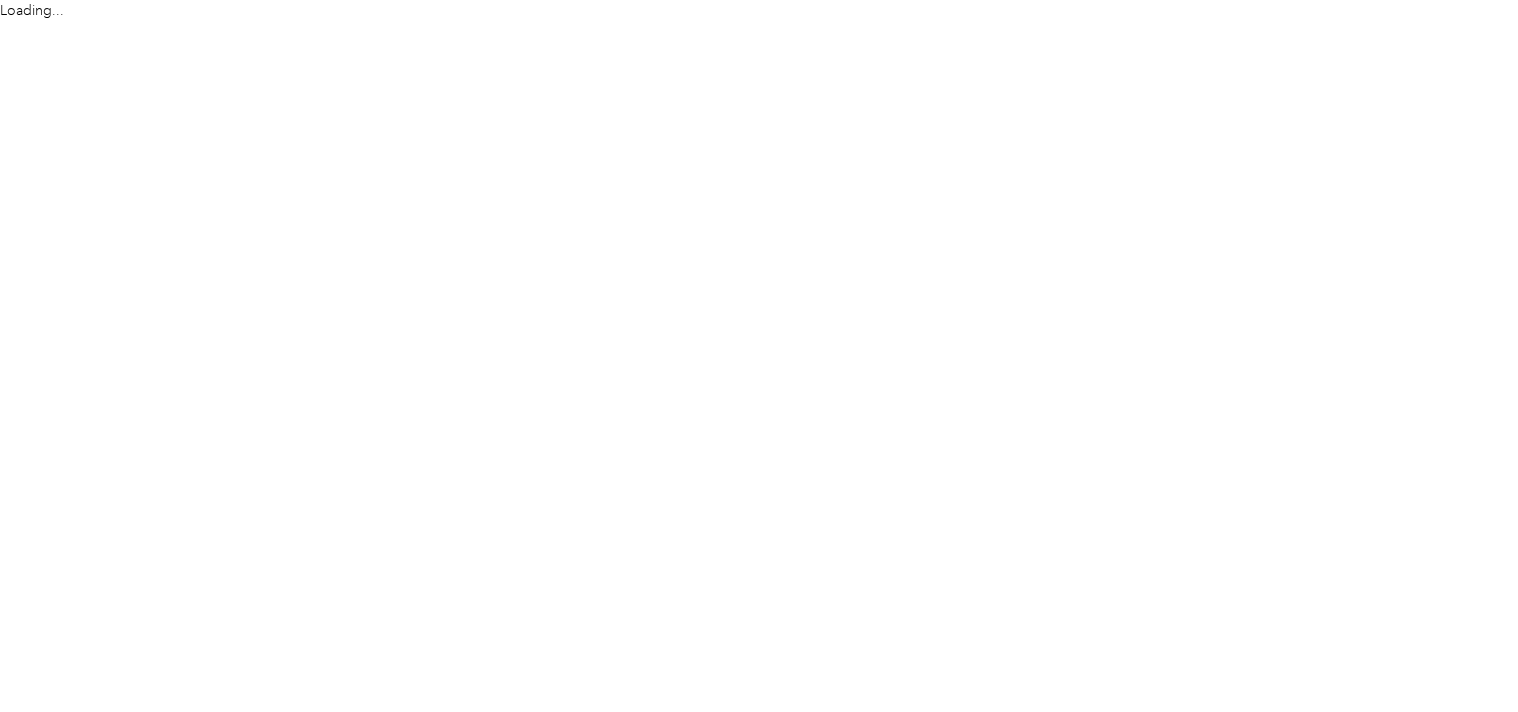 scroll, scrollTop: 0, scrollLeft: 0, axis: both 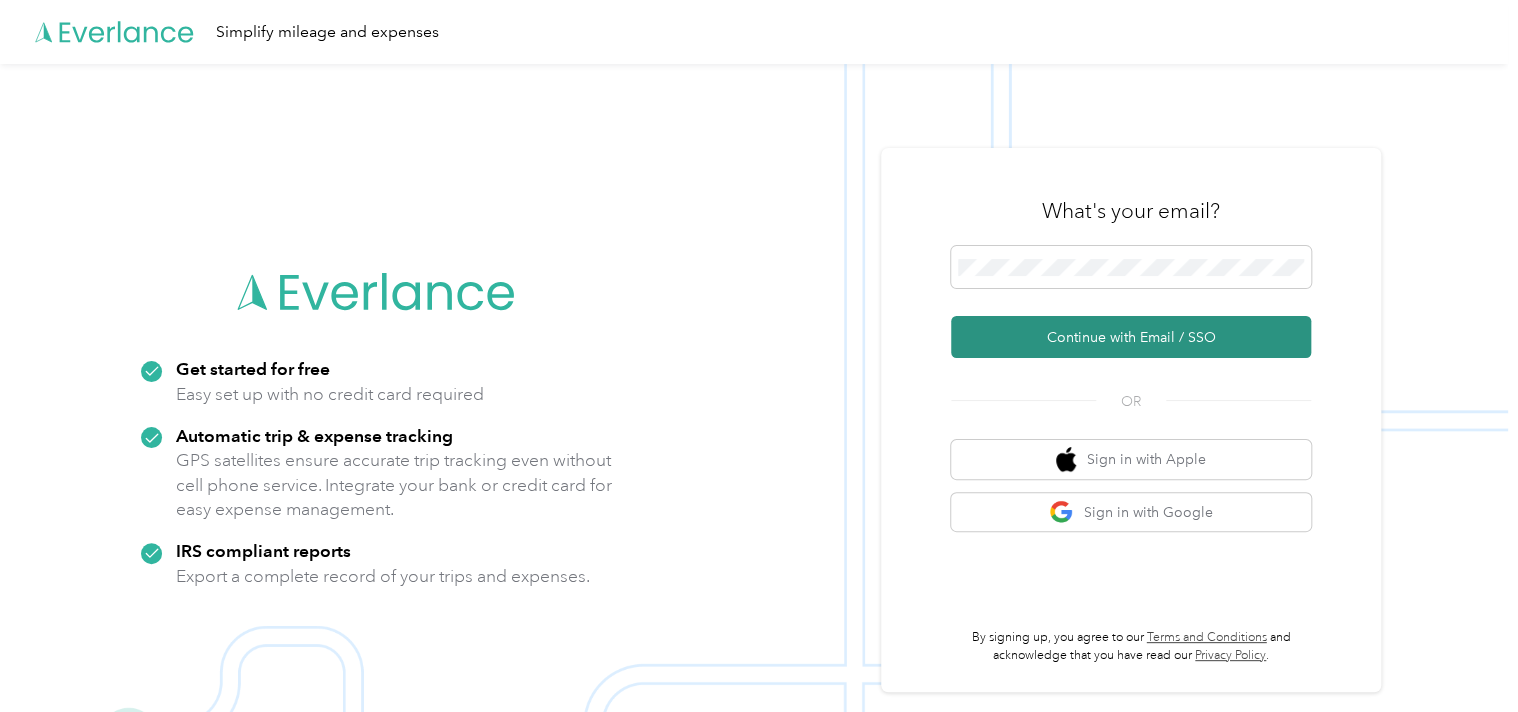click on "Continue with Email / SSO" at bounding box center [1131, 337] 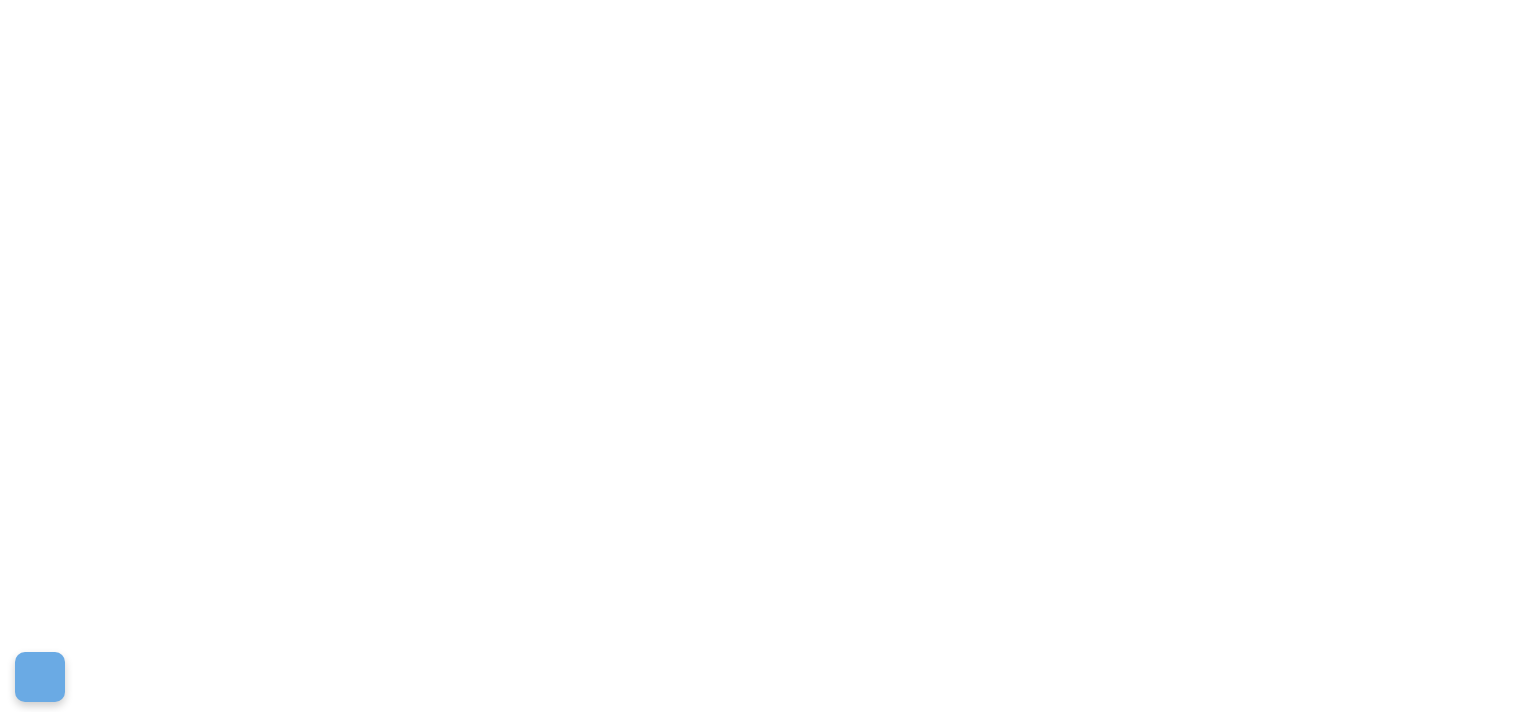 scroll, scrollTop: 0, scrollLeft: 0, axis: both 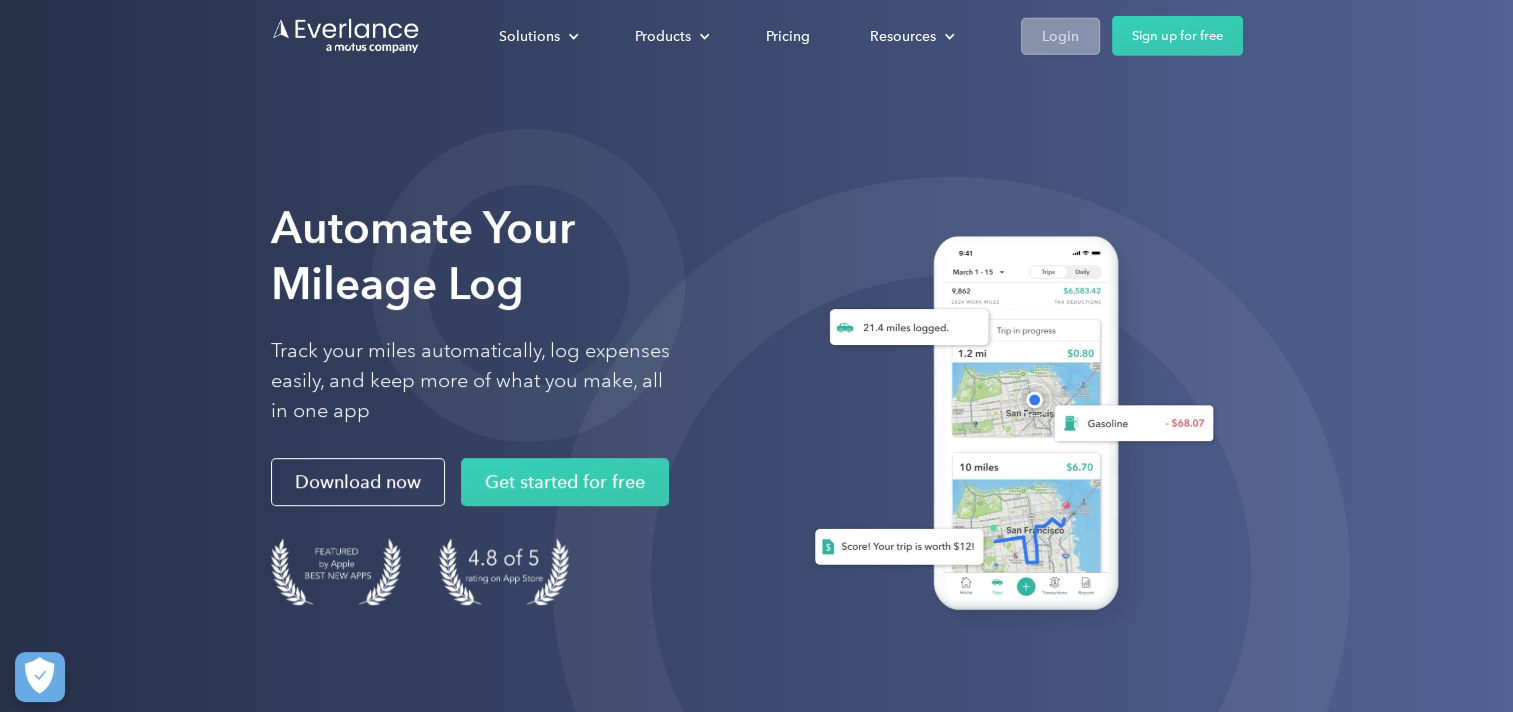 click on "Login" at bounding box center [1060, 35] 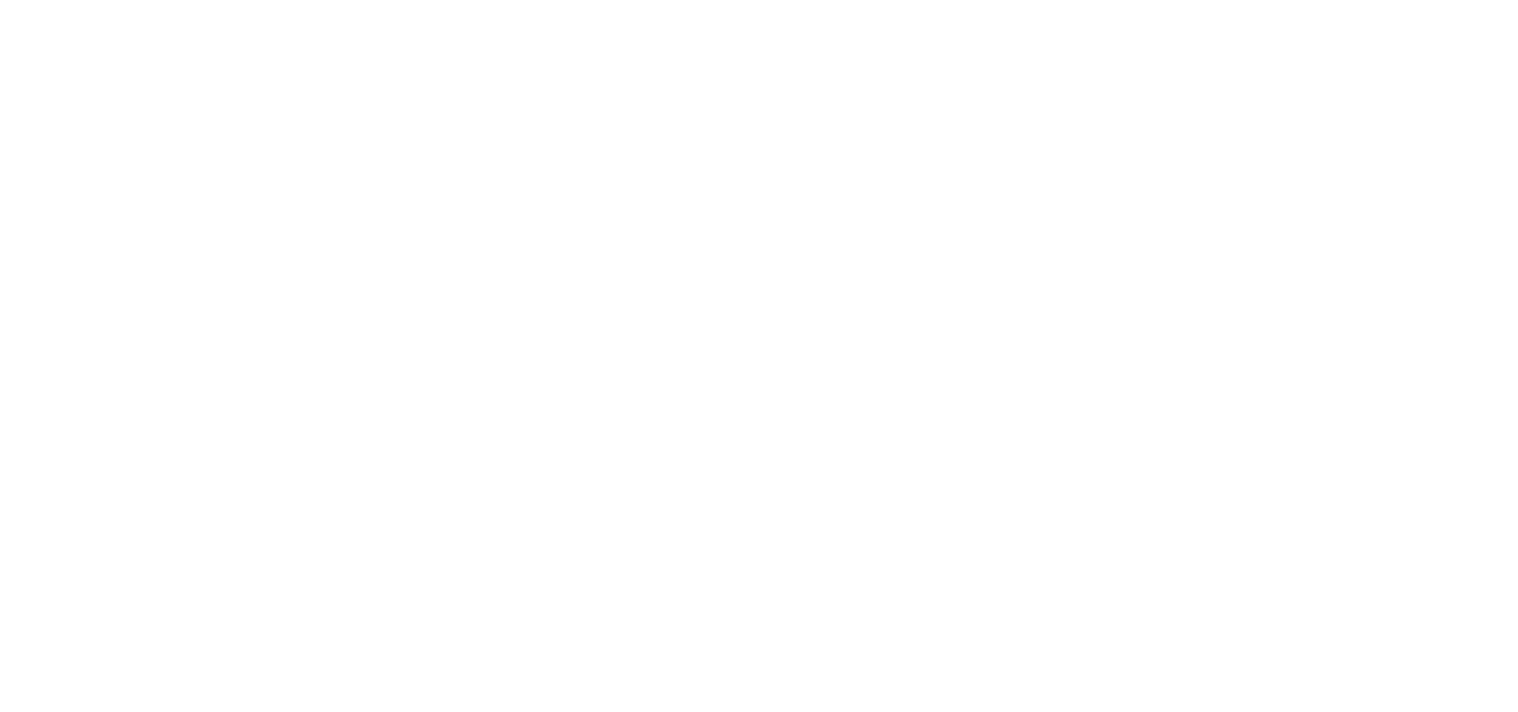 scroll, scrollTop: 0, scrollLeft: 0, axis: both 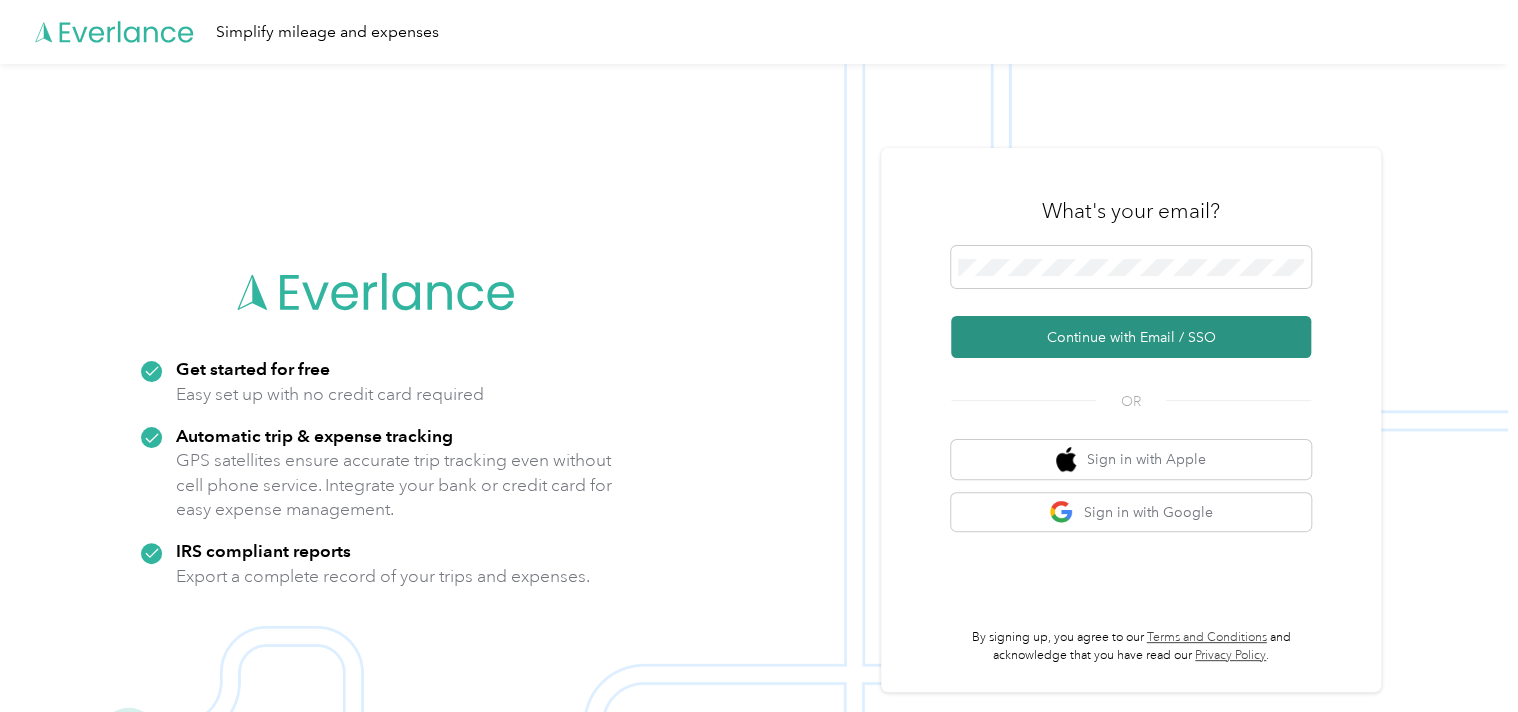 click on "Continue with Email / SSO" at bounding box center [1131, 337] 